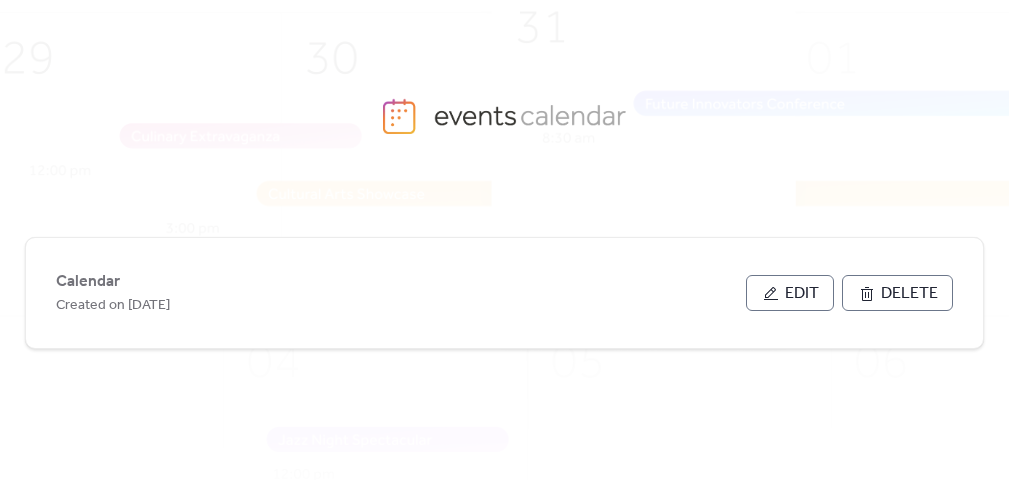 scroll, scrollTop: 100, scrollLeft: 0, axis: vertical 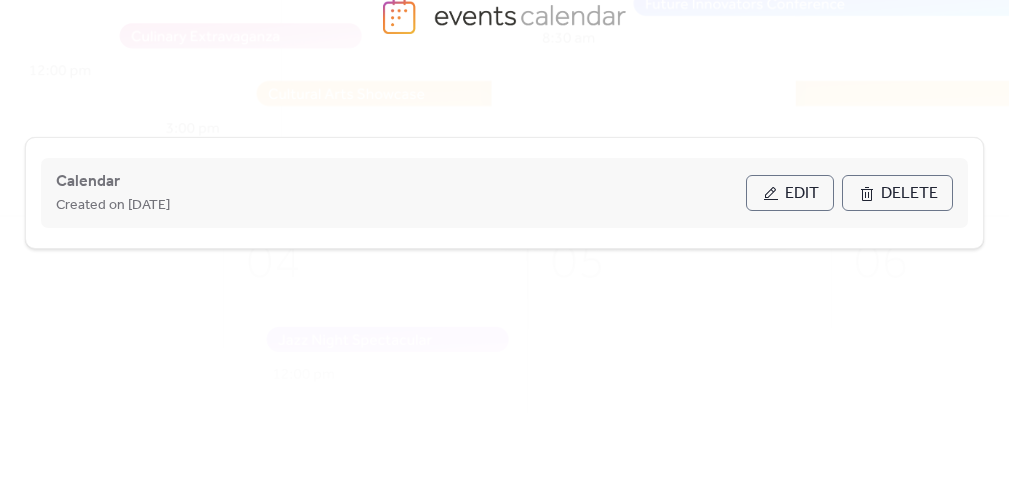 click on "Edit" at bounding box center (790, 193) 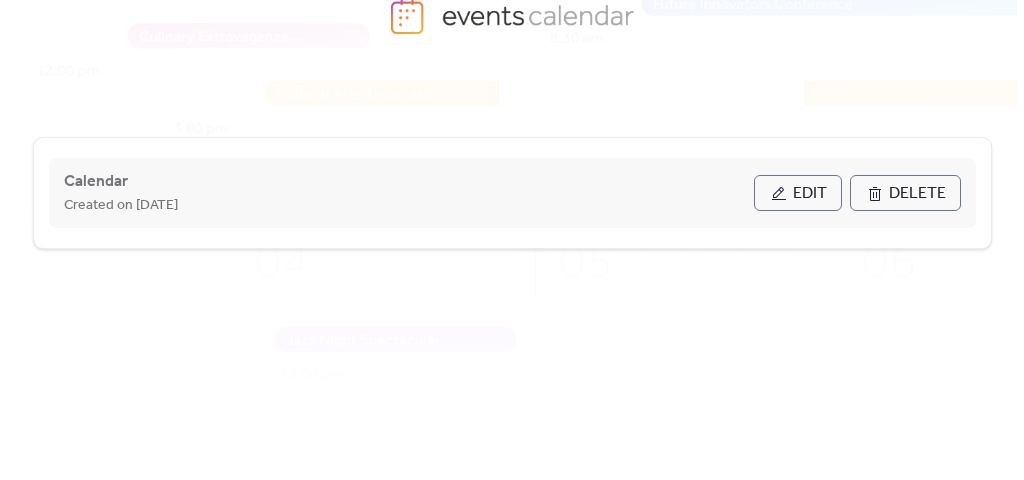 scroll, scrollTop: 0, scrollLeft: 0, axis: both 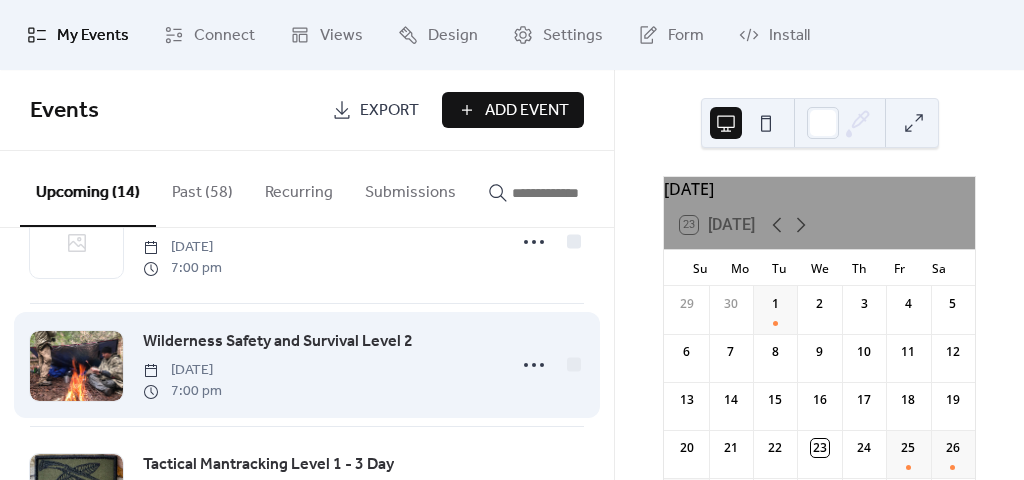 click on "Wilderness Safety and Survival Level 2" at bounding box center (278, 342) 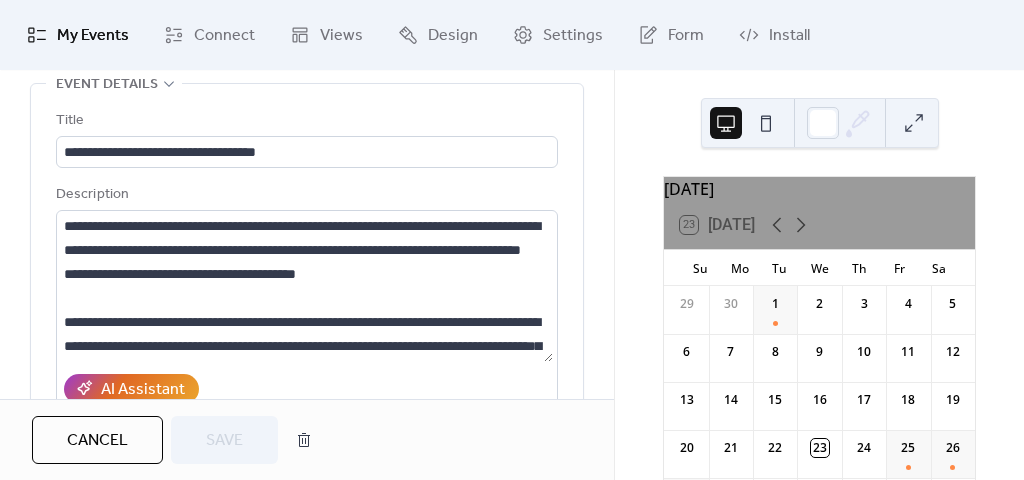 scroll, scrollTop: 0, scrollLeft: 0, axis: both 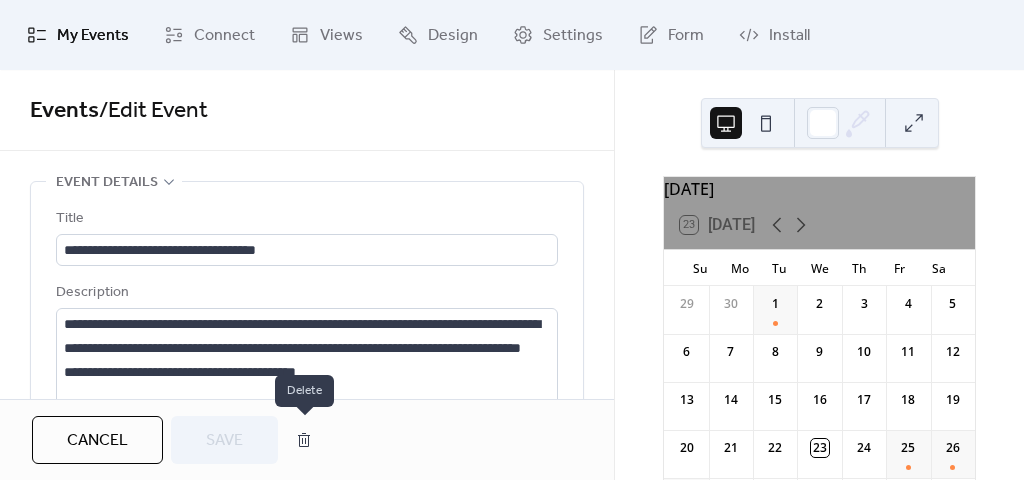 click at bounding box center (304, 440) 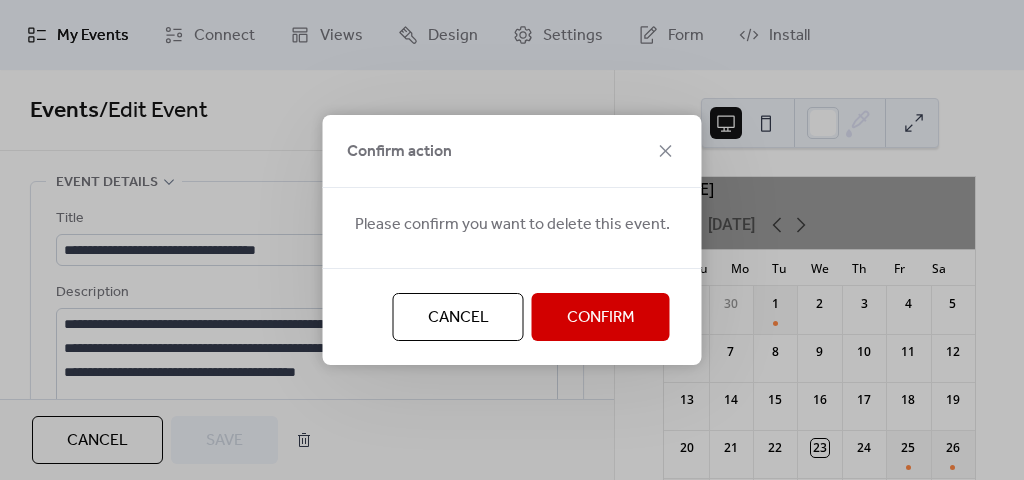 click on "Confirm" at bounding box center (601, 318) 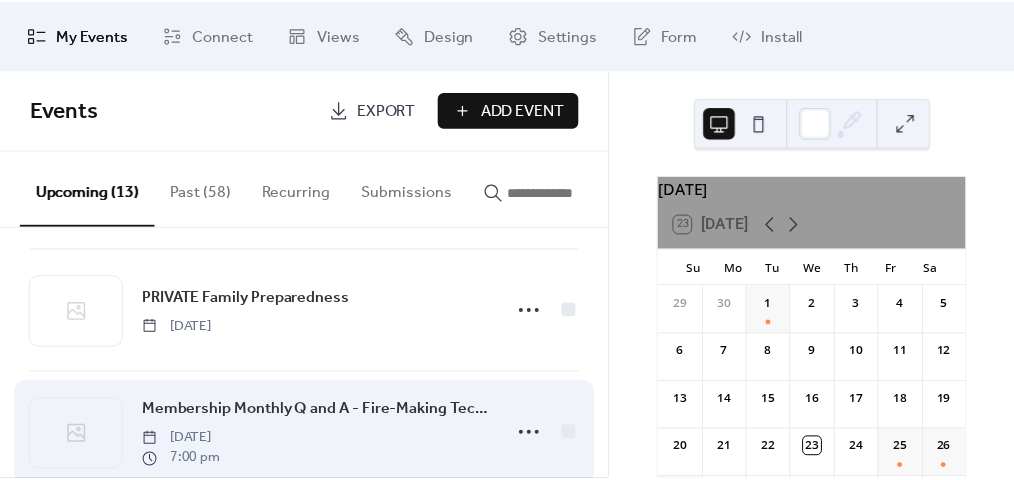 scroll, scrollTop: 600, scrollLeft: 0, axis: vertical 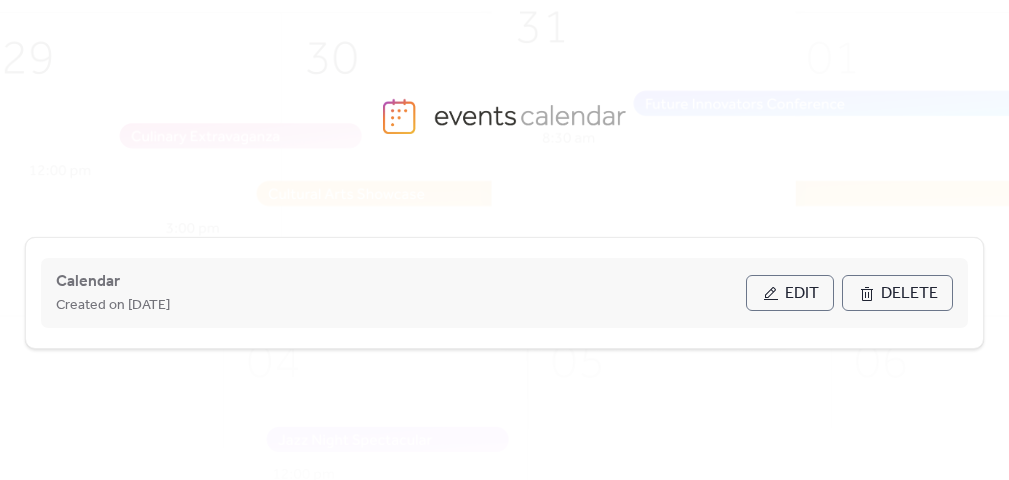 click on "Edit" at bounding box center [802, 294] 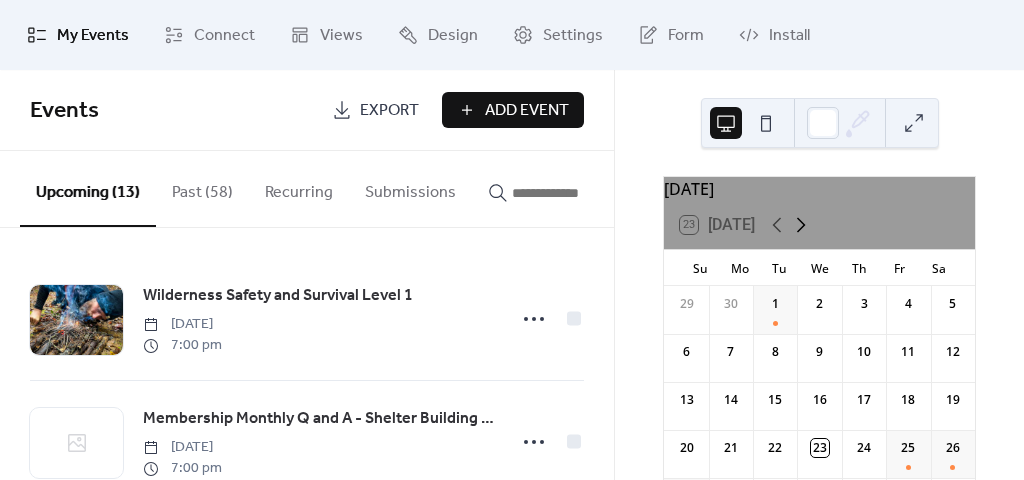 click 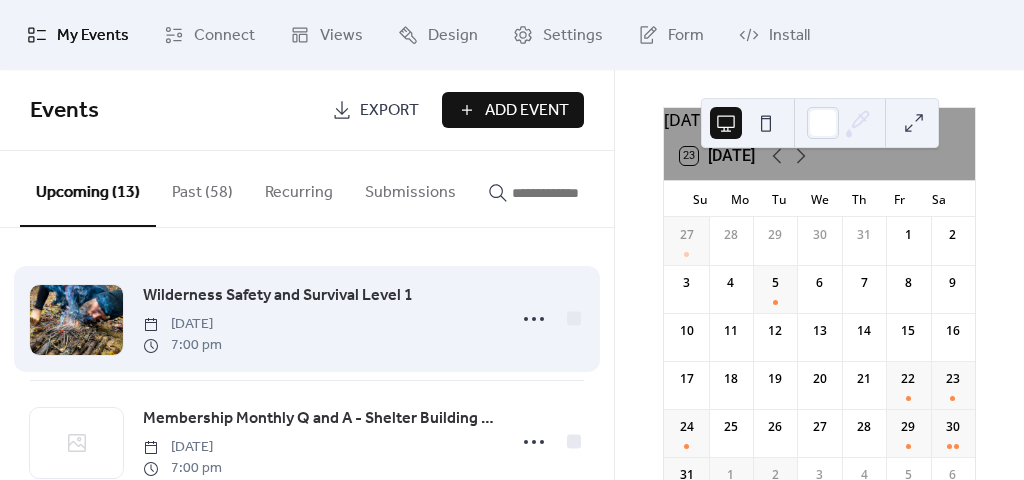 scroll, scrollTop: 100, scrollLeft: 0, axis: vertical 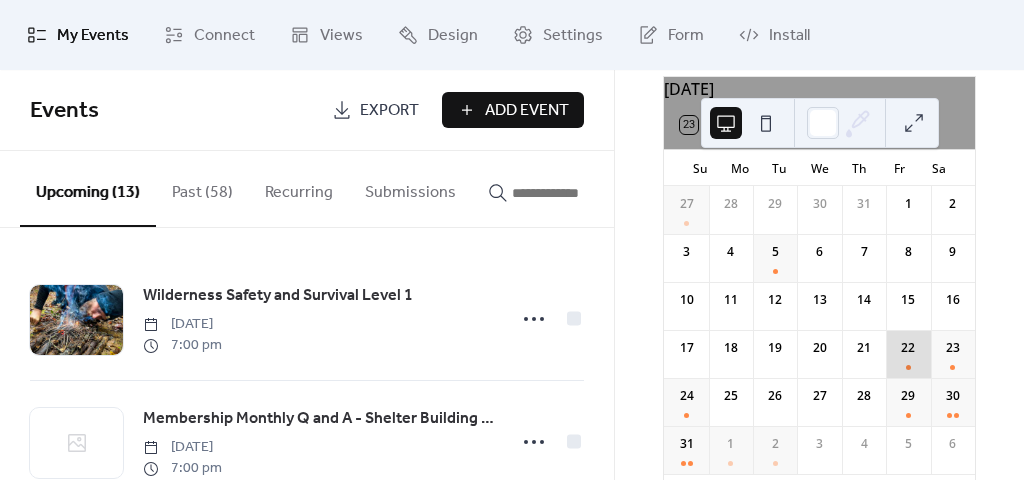 click on "22" at bounding box center (908, 354) 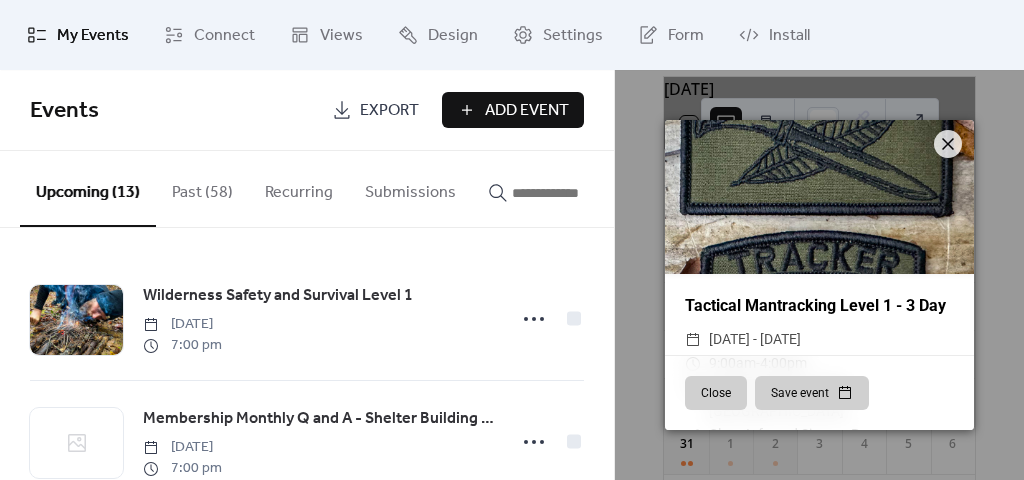 click 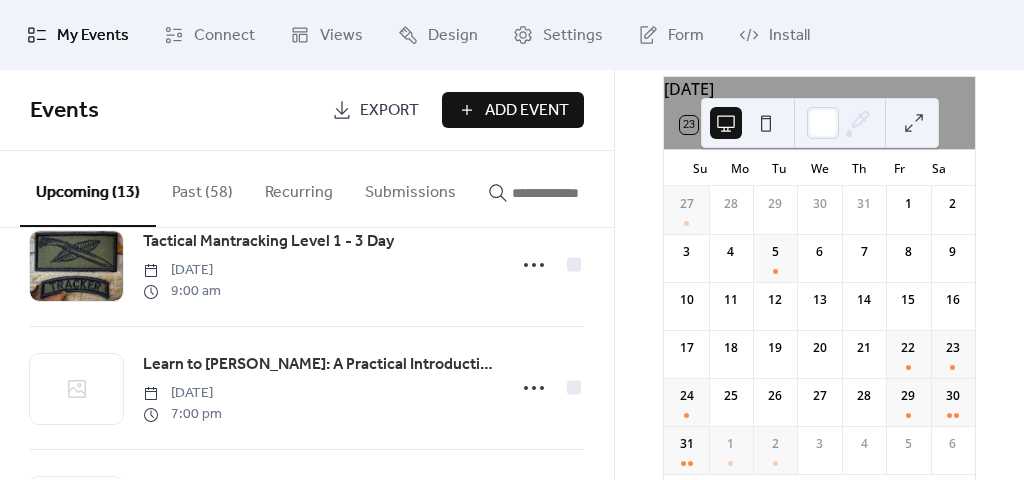 scroll, scrollTop: 0, scrollLeft: 0, axis: both 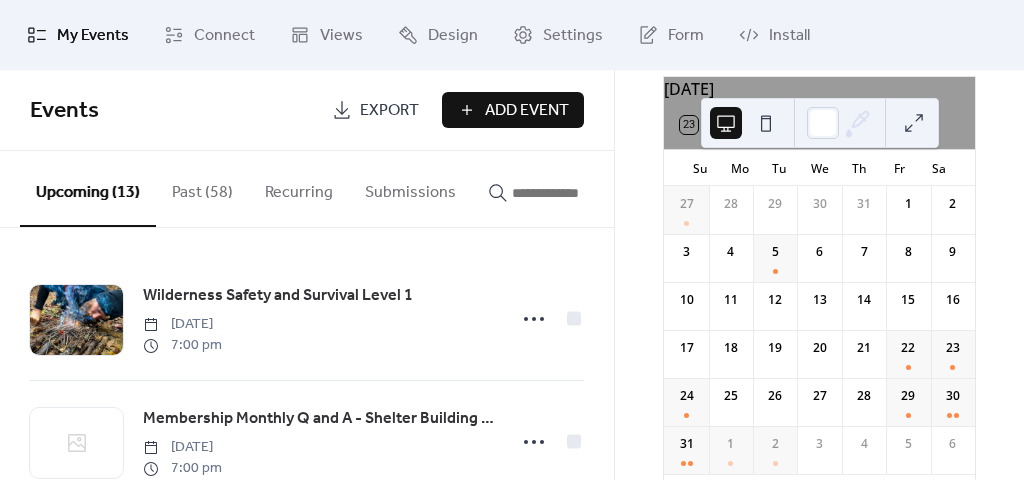 click 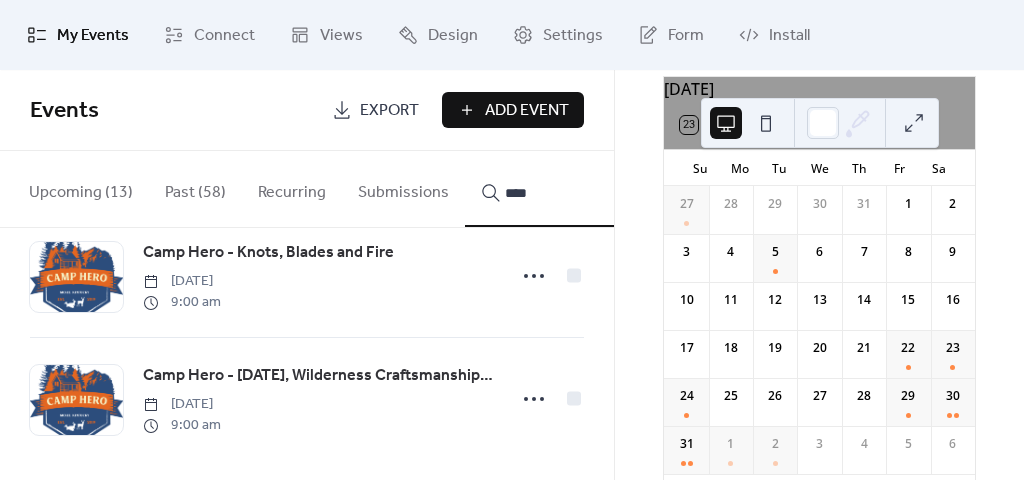 scroll, scrollTop: 1044, scrollLeft: 0, axis: vertical 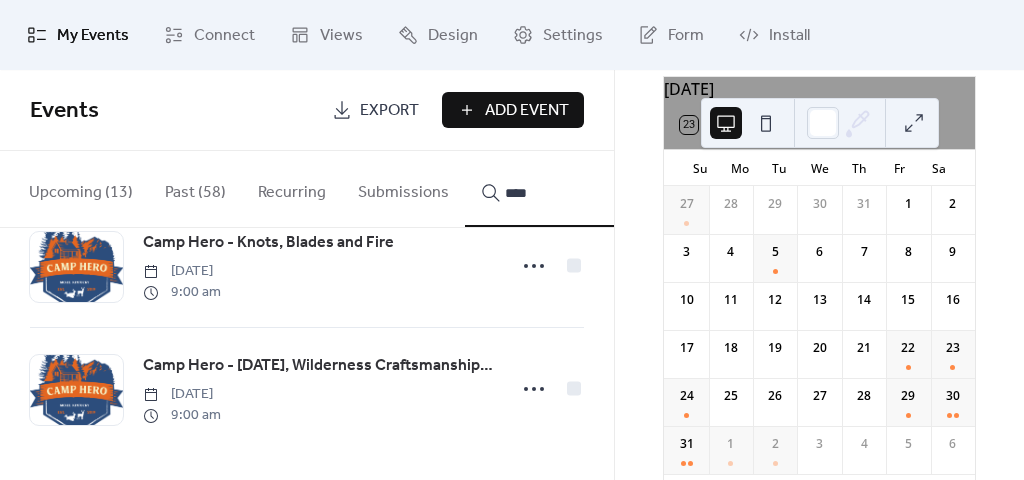 type on "****" 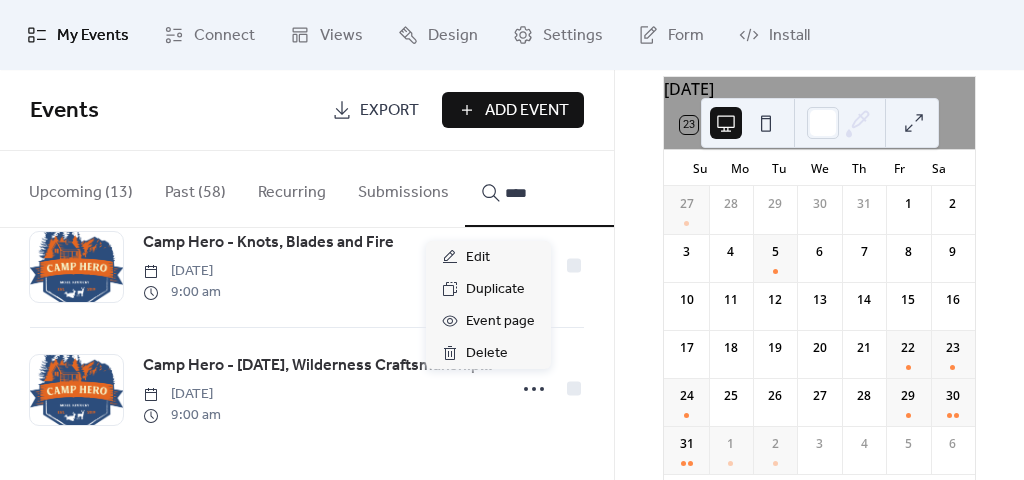 click 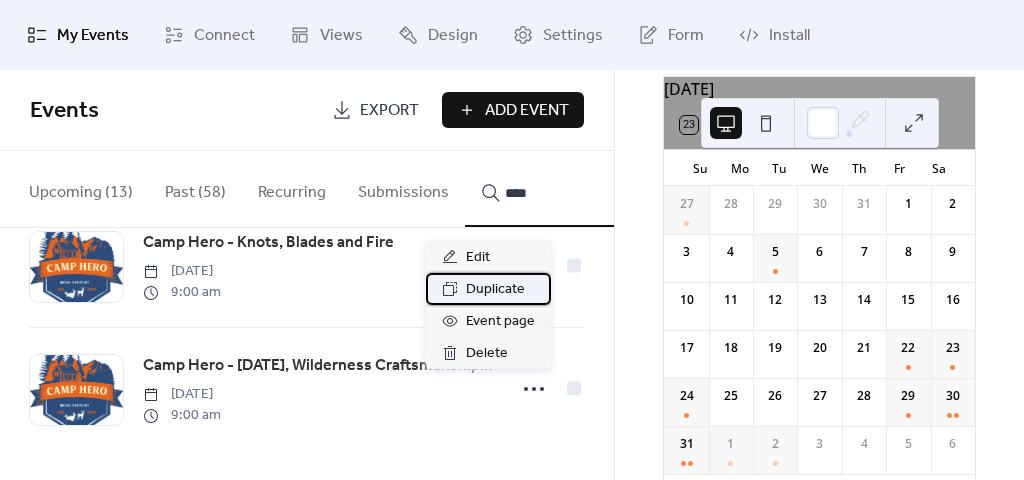 click on "Duplicate" at bounding box center (495, 290) 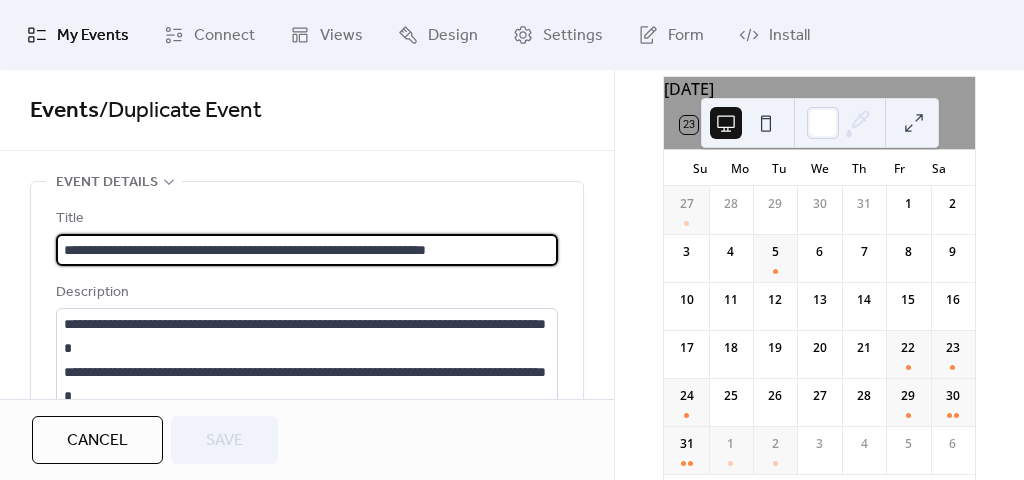 scroll, scrollTop: 1, scrollLeft: 0, axis: vertical 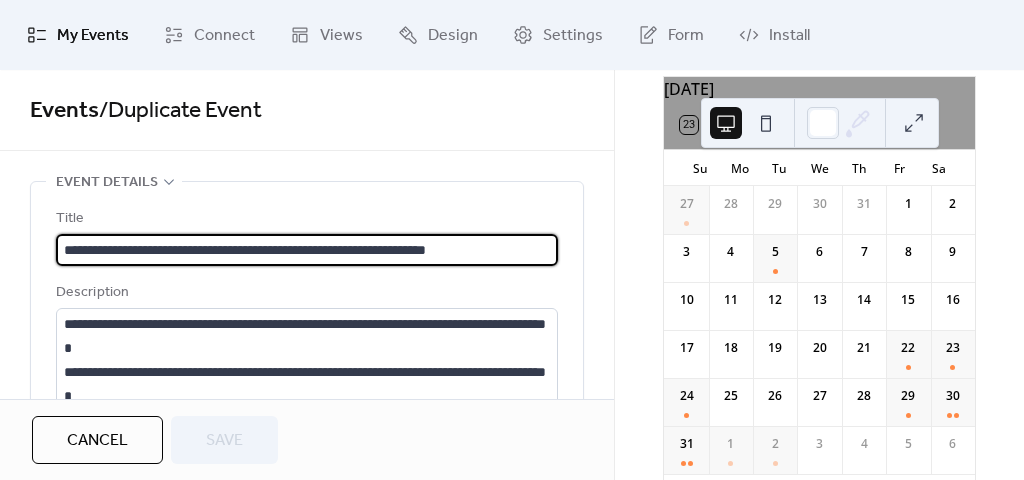 drag, startPoint x: 517, startPoint y: 246, endPoint x: 145, endPoint y: 258, distance: 372.1935 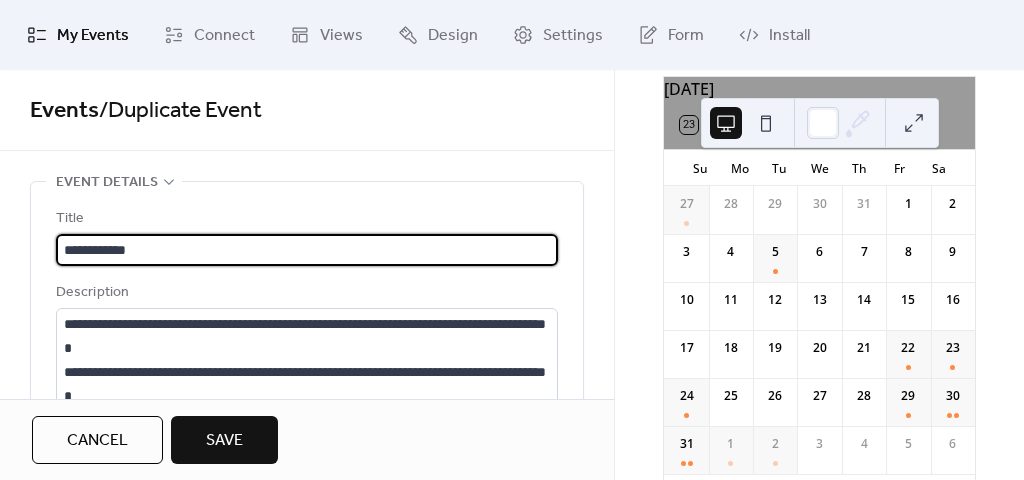 paste on "**********" 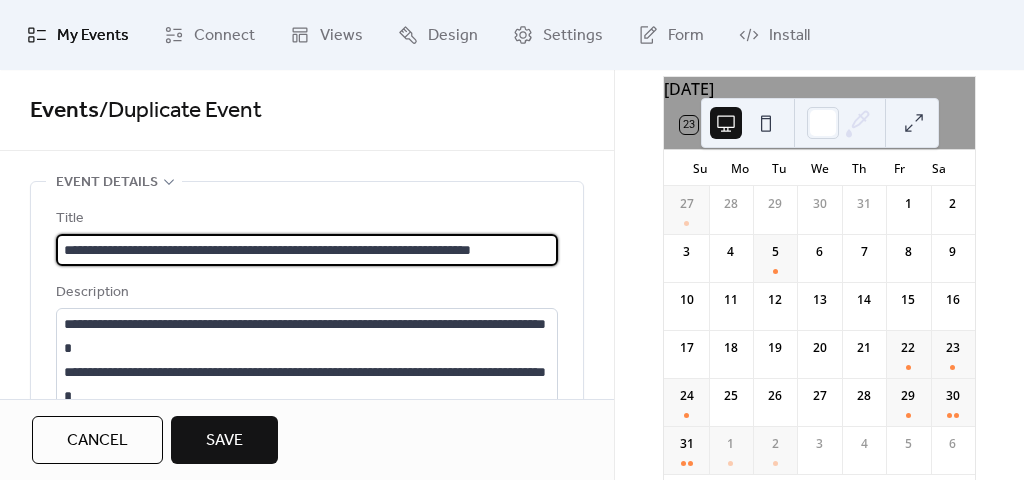 scroll, scrollTop: 1, scrollLeft: 26, axis: both 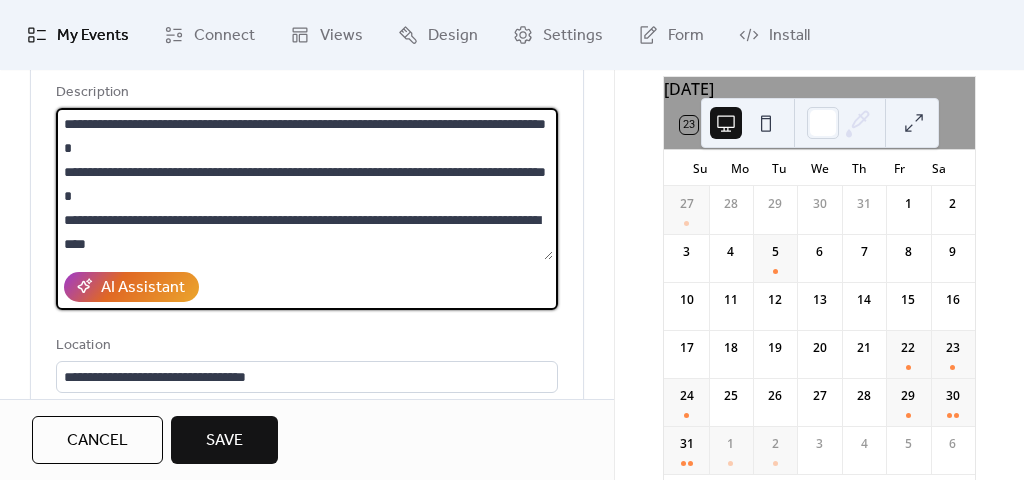 drag, startPoint x: 491, startPoint y: 250, endPoint x: -7, endPoint y: 100, distance: 520.1 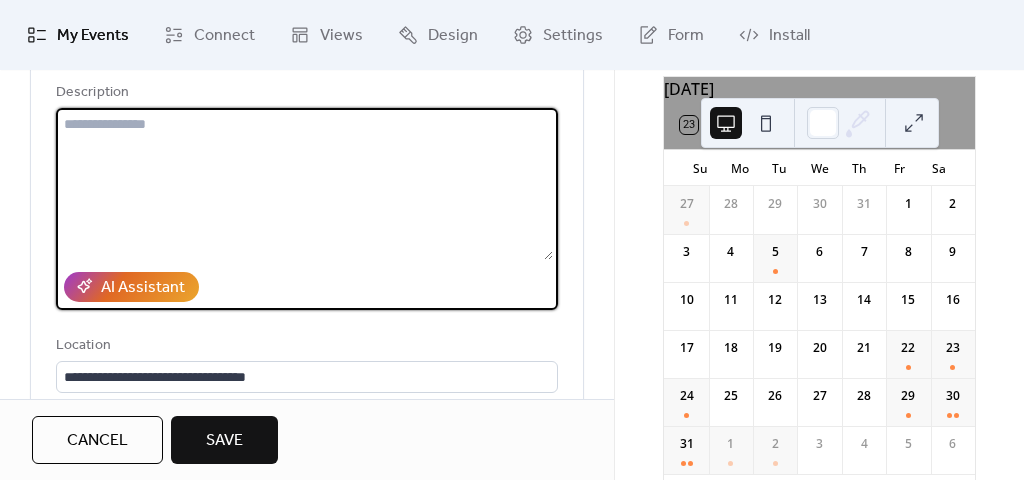 paste on "**********" 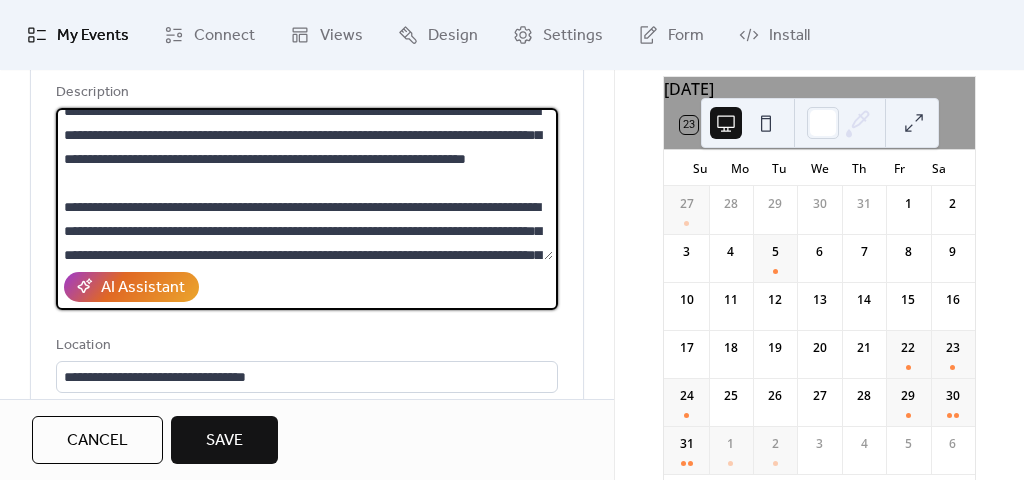 scroll, scrollTop: 0, scrollLeft: 0, axis: both 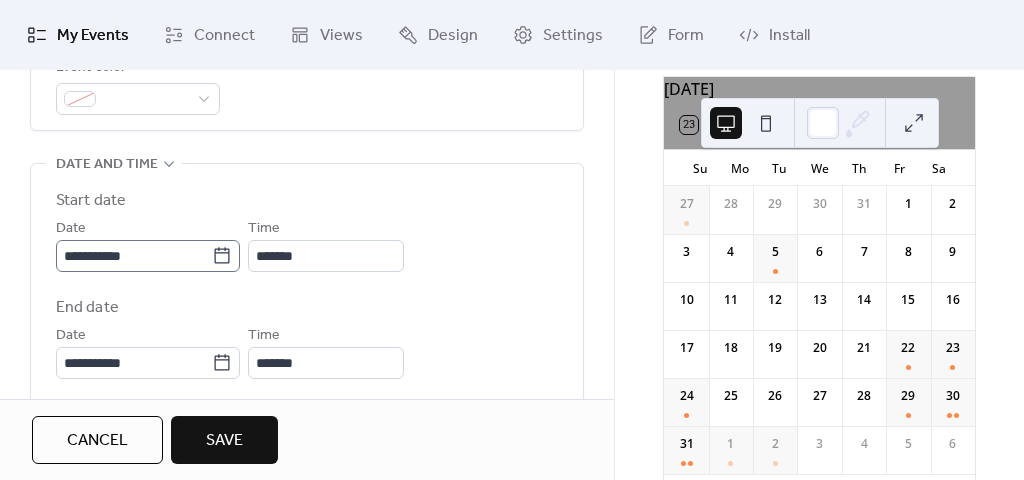 type on "**********" 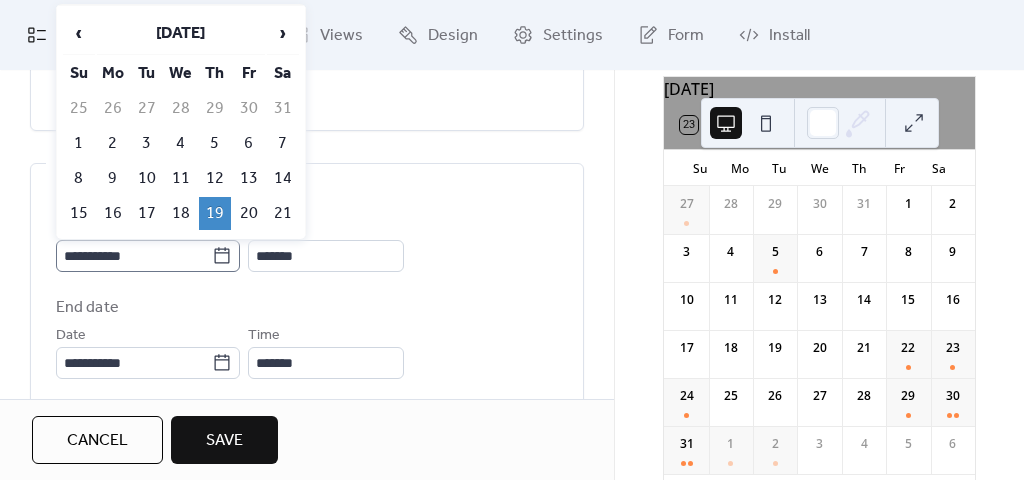 click 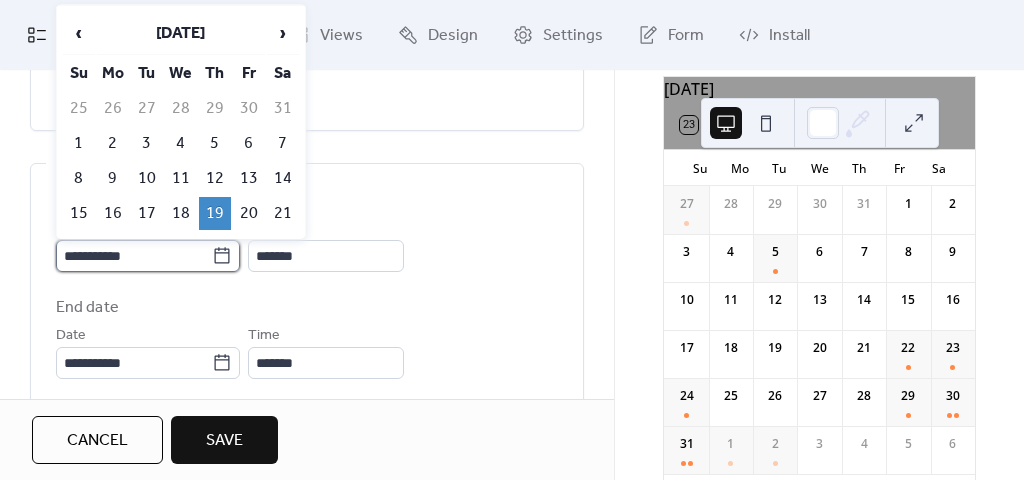 click on "**********" at bounding box center (134, 256) 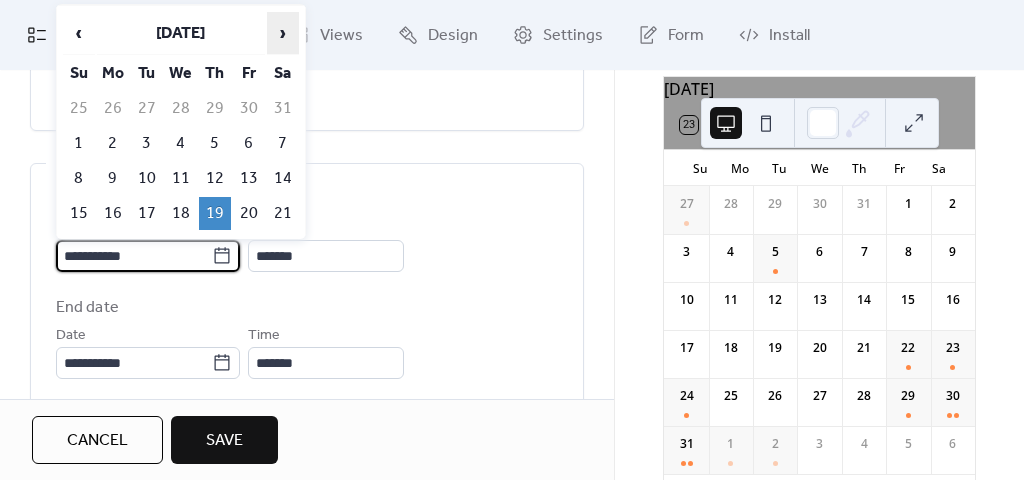 click on "›" at bounding box center [283, 33] 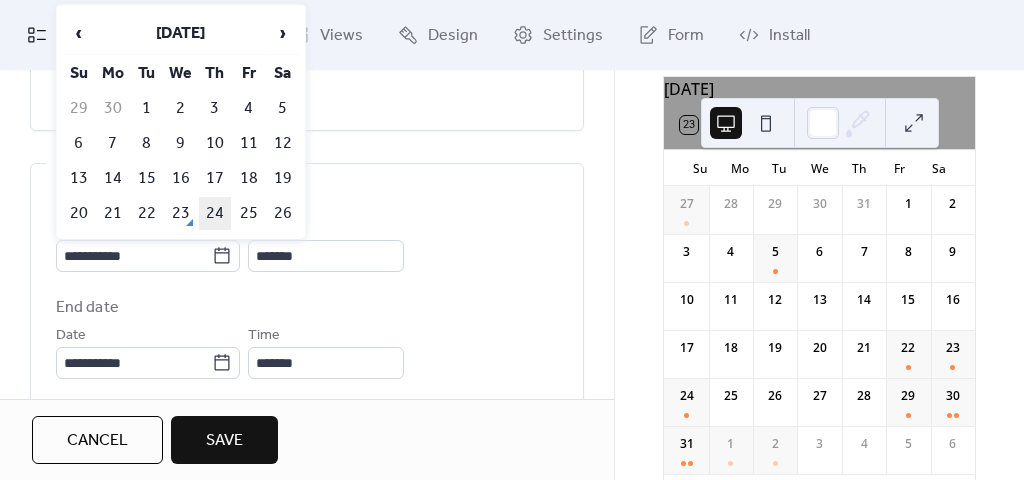 click on "24" at bounding box center (215, 213) 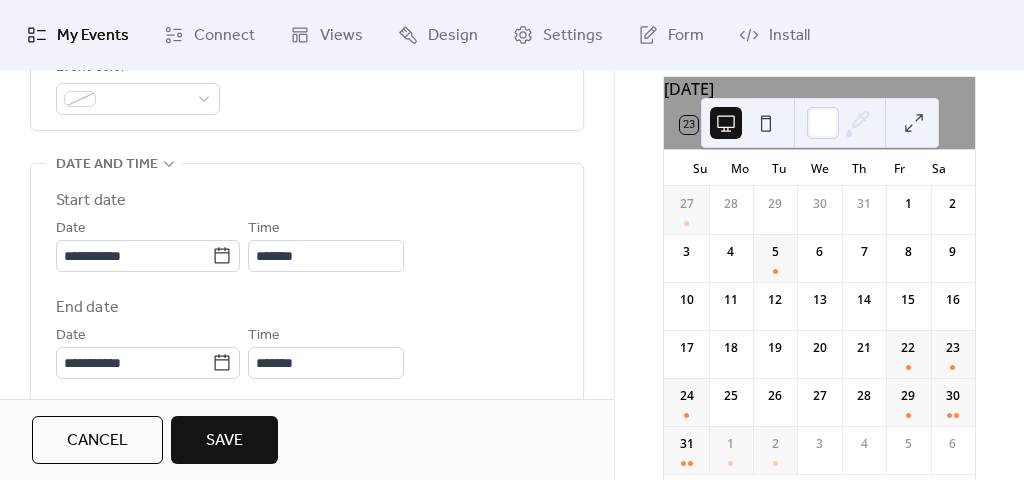 click on "Save" at bounding box center [224, 441] 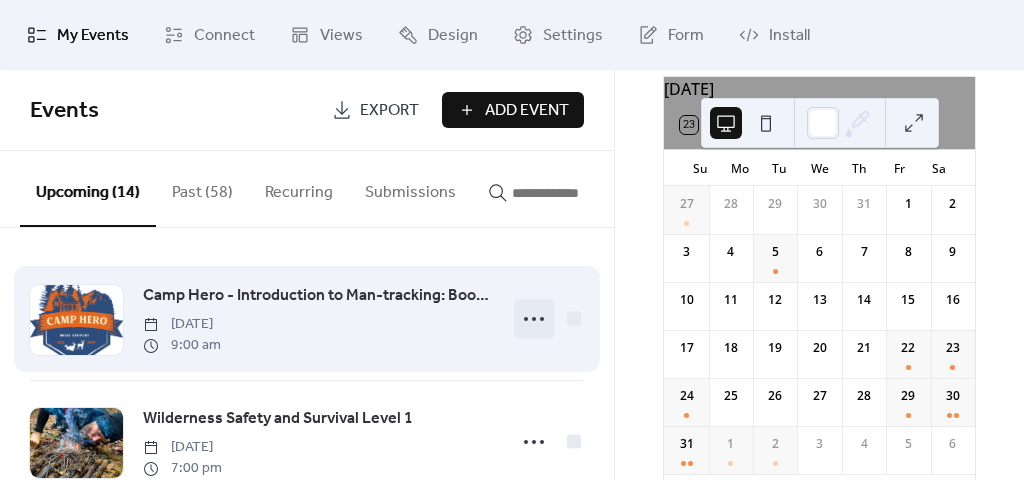 click 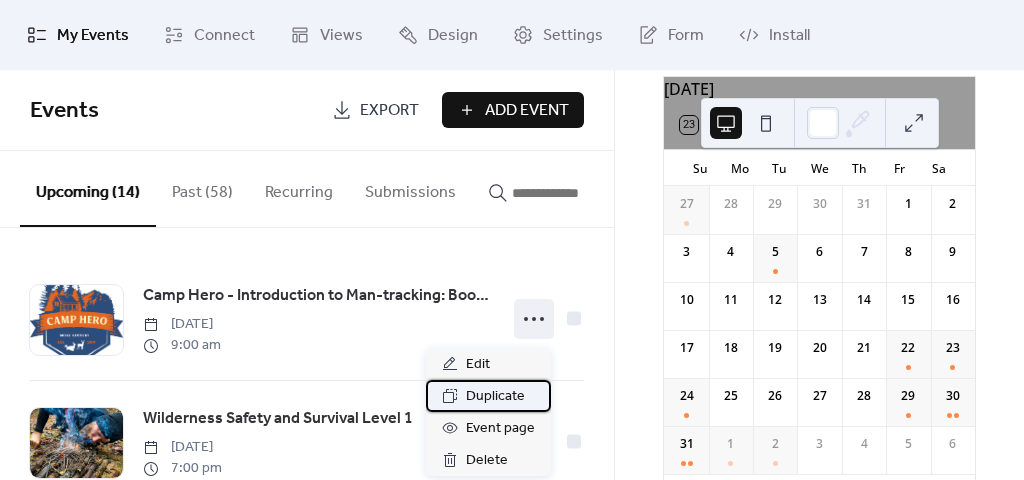 click on "Duplicate" at bounding box center (495, 397) 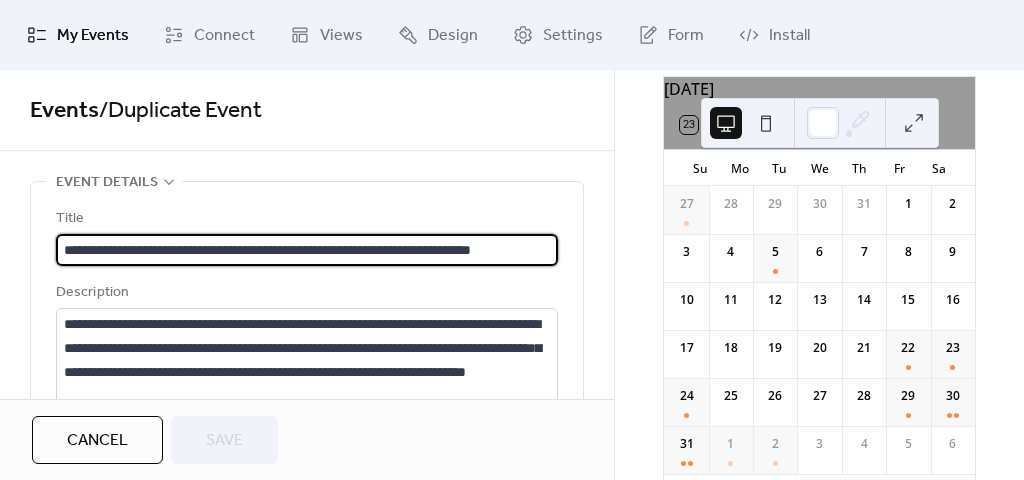scroll, scrollTop: 0, scrollLeft: 0, axis: both 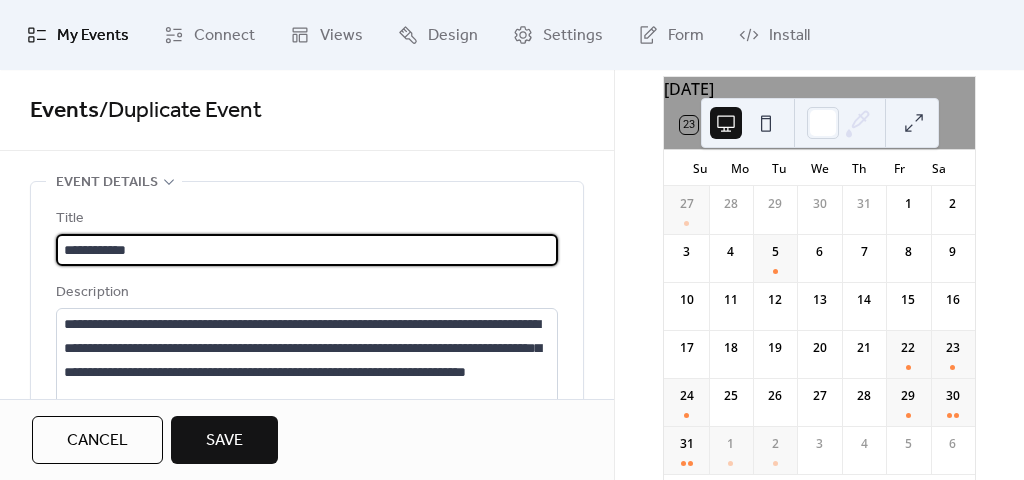 paste on "**********" 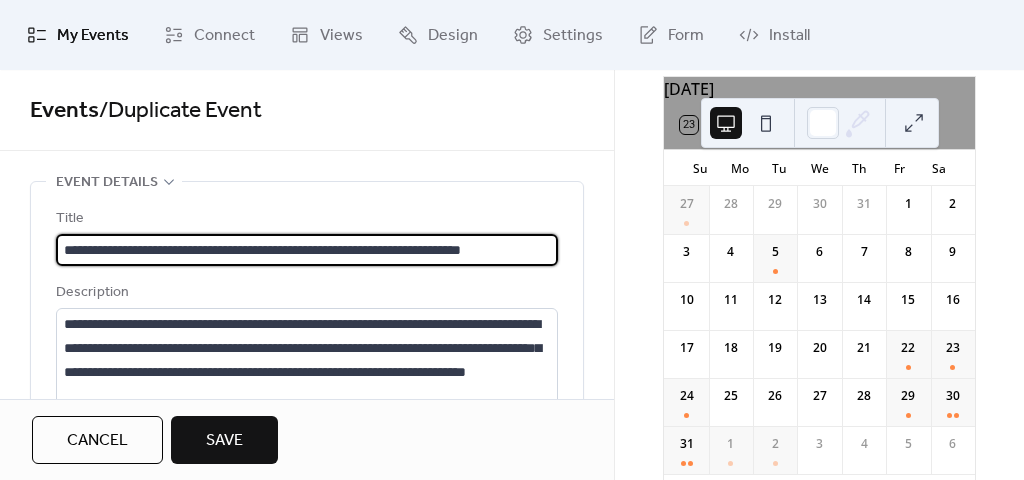 type on "**********" 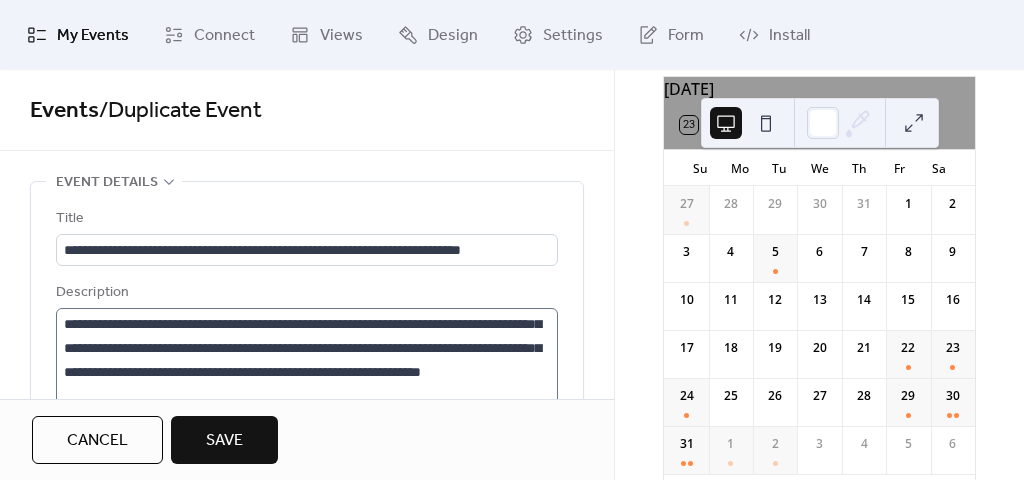 scroll, scrollTop: 215, scrollLeft: 0, axis: vertical 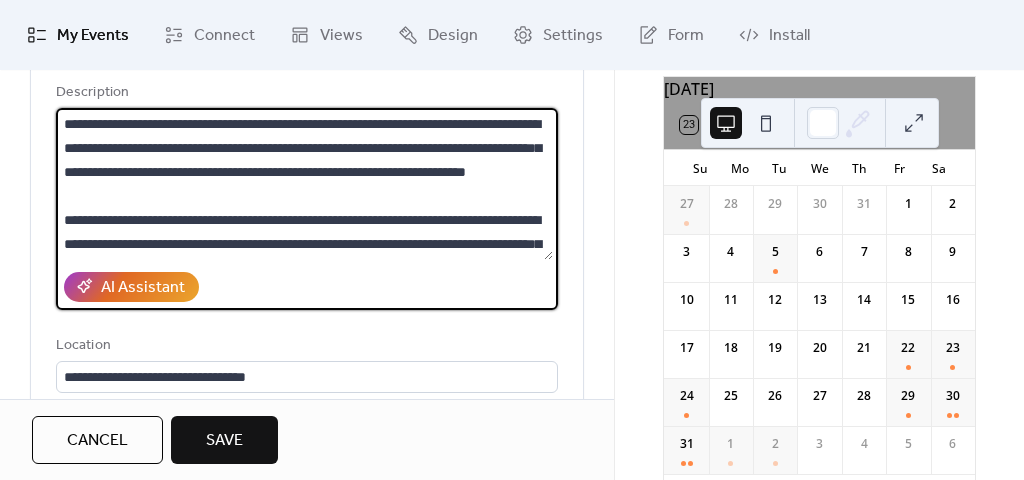 drag, startPoint x: 171, startPoint y: 232, endPoint x: 60, endPoint y: 134, distance: 148.07092 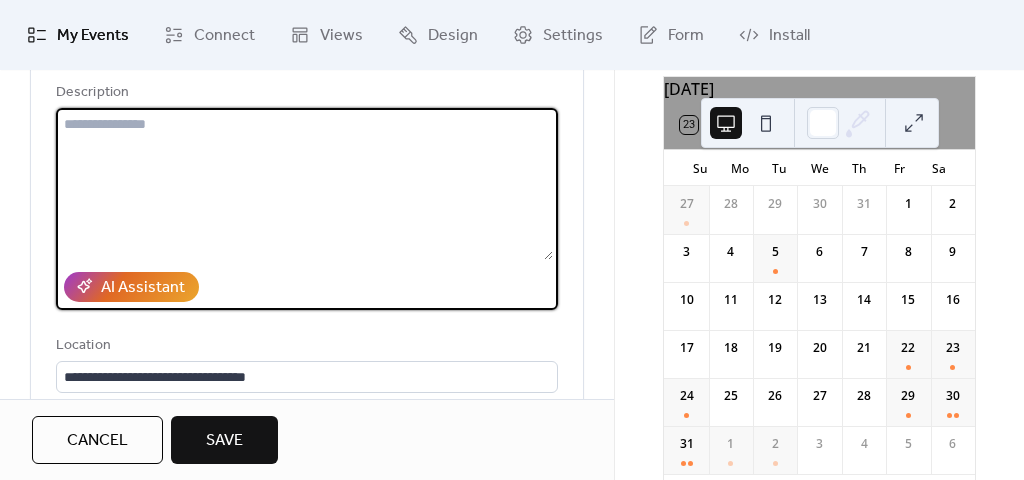 paste on "**********" 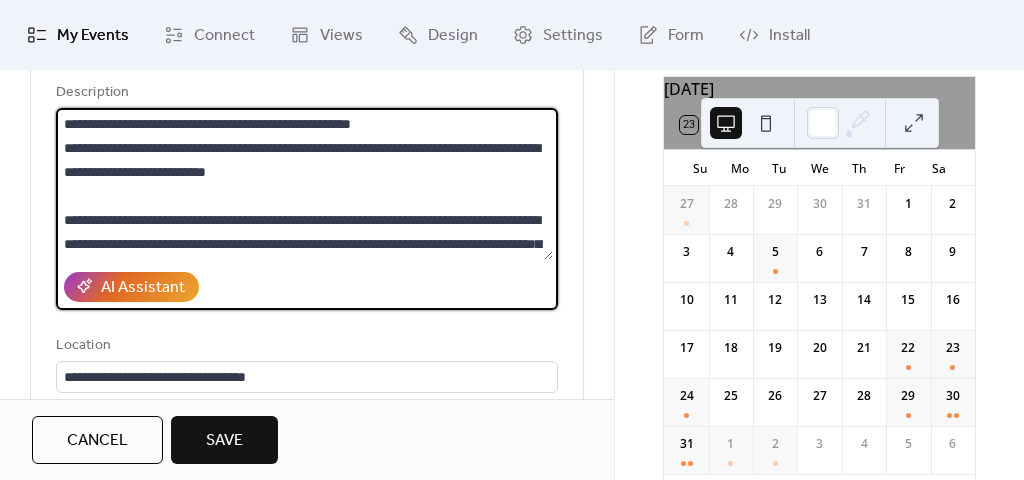 scroll, scrollTop: 0, scrollLeft: 0, axis: both 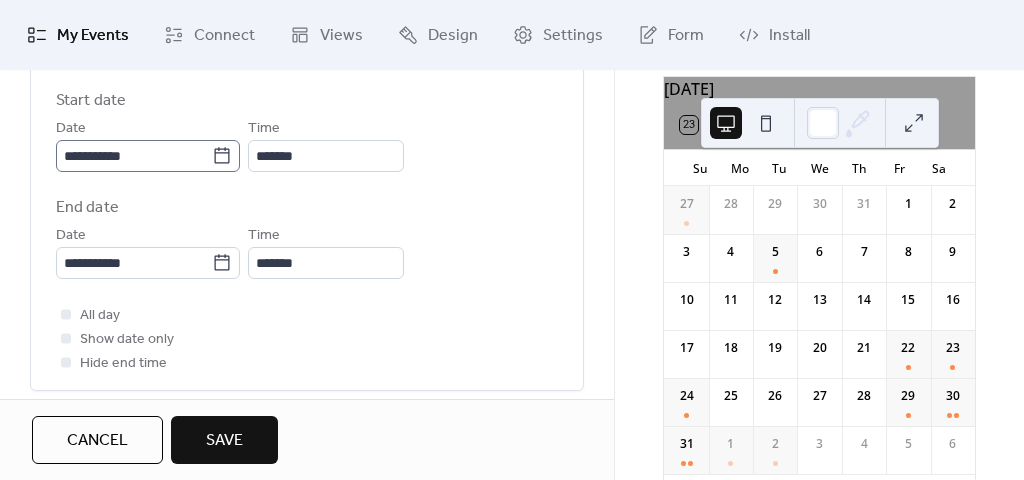 type on "**********" 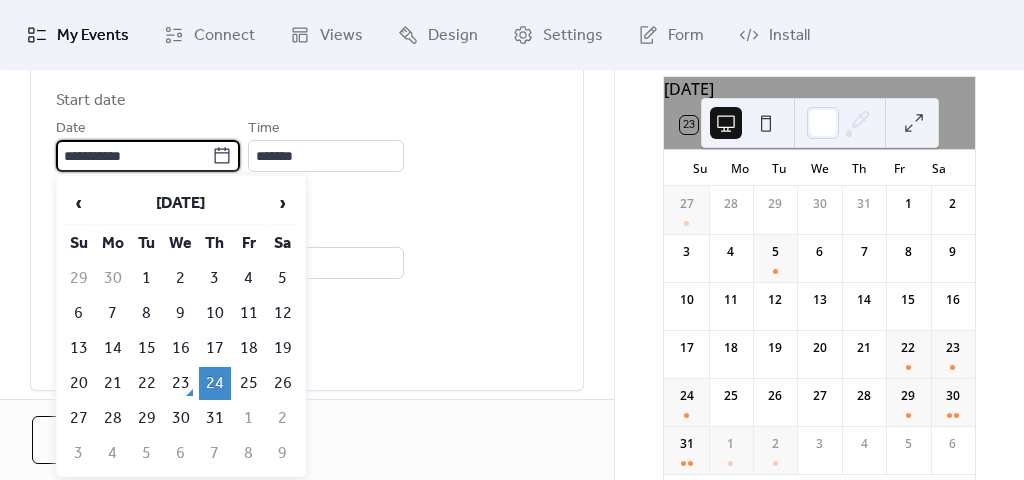 click on "**********" at bounding box center [134, 156] 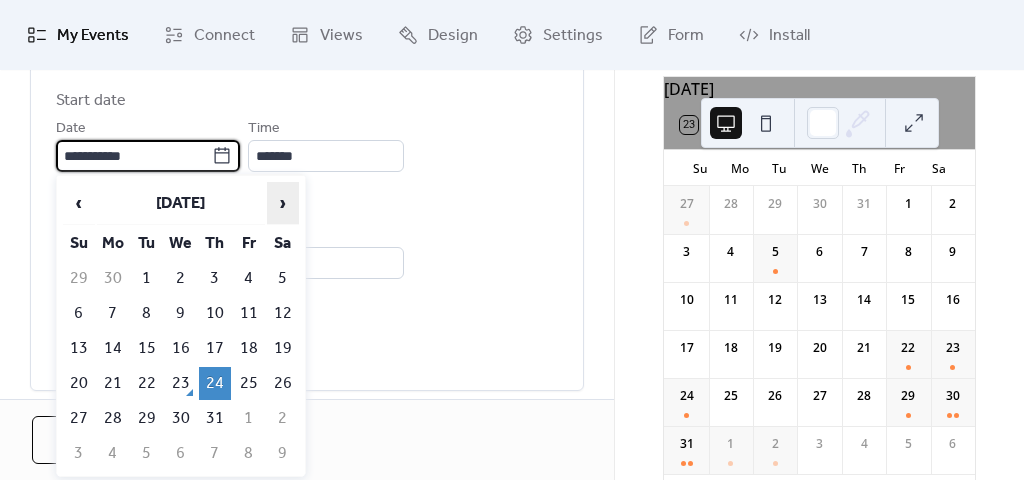 click on "›" at bounding box center (283, 203) 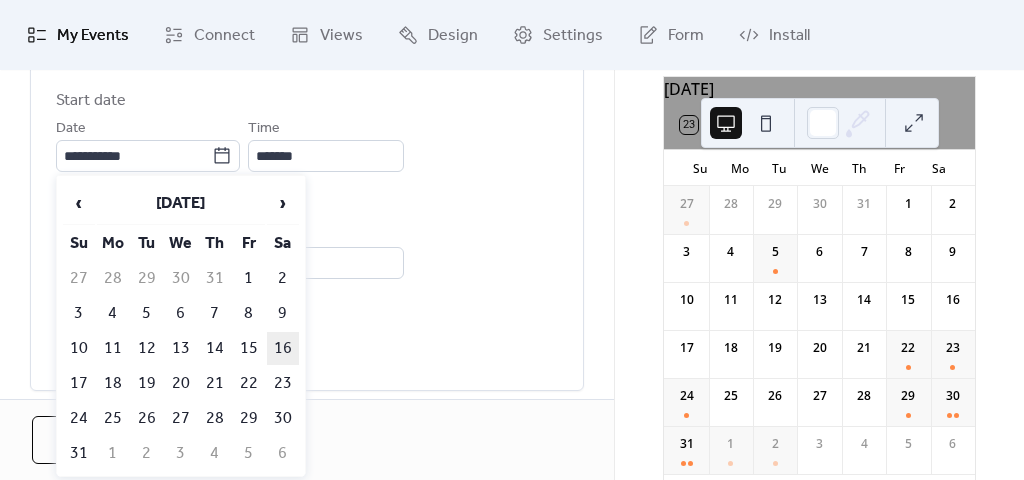 click on "16" at bounding box center [283, 348] 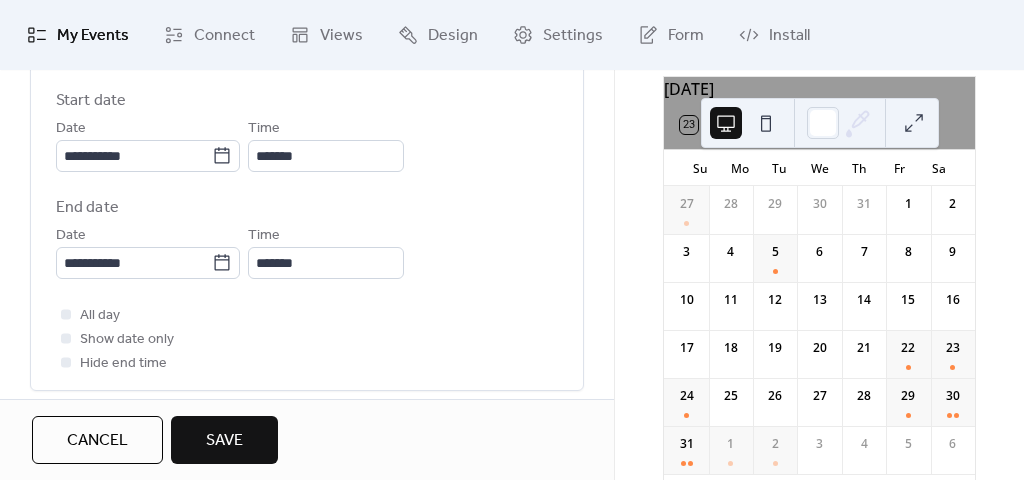 click on "Save" at bounding box center (224, 440) 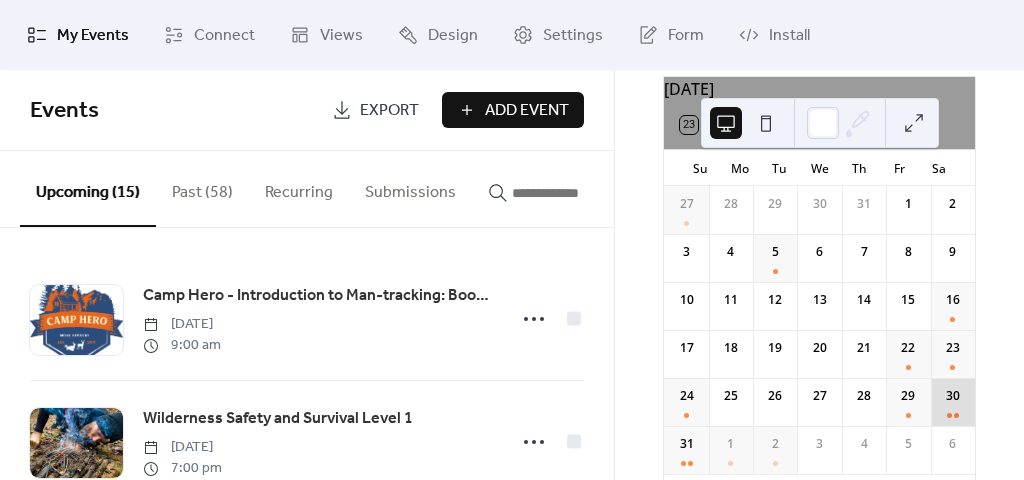 click on "30" at bounding box center [953, 402] 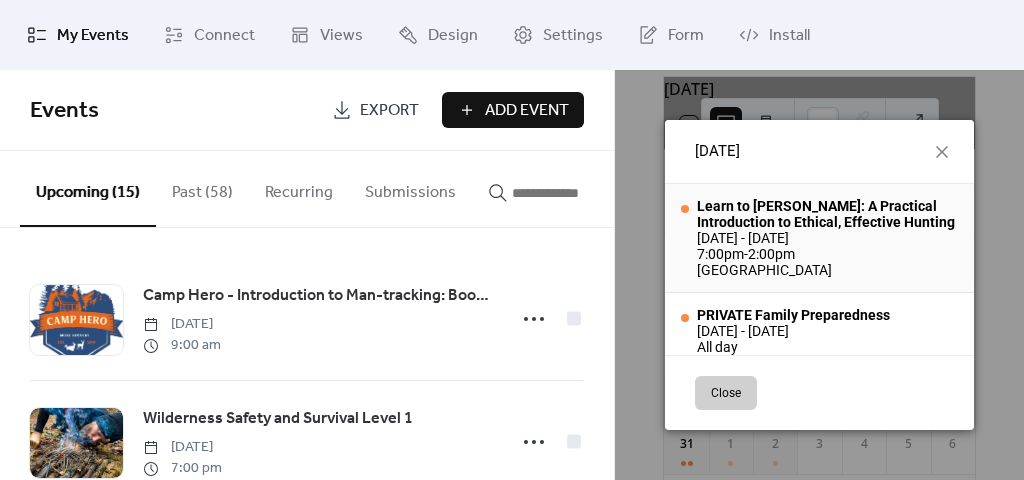 click on "7:00pm - 2:00pm" at bounding box center [827, 254] 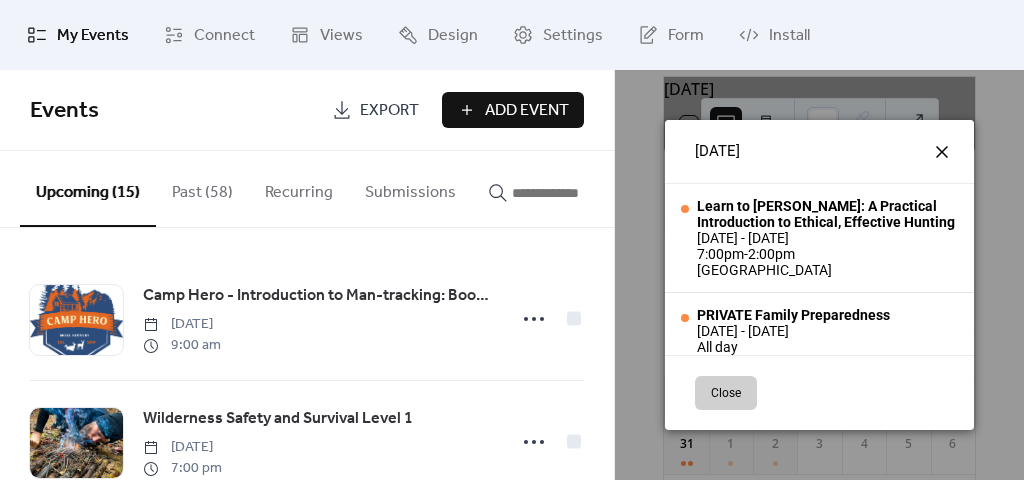 click 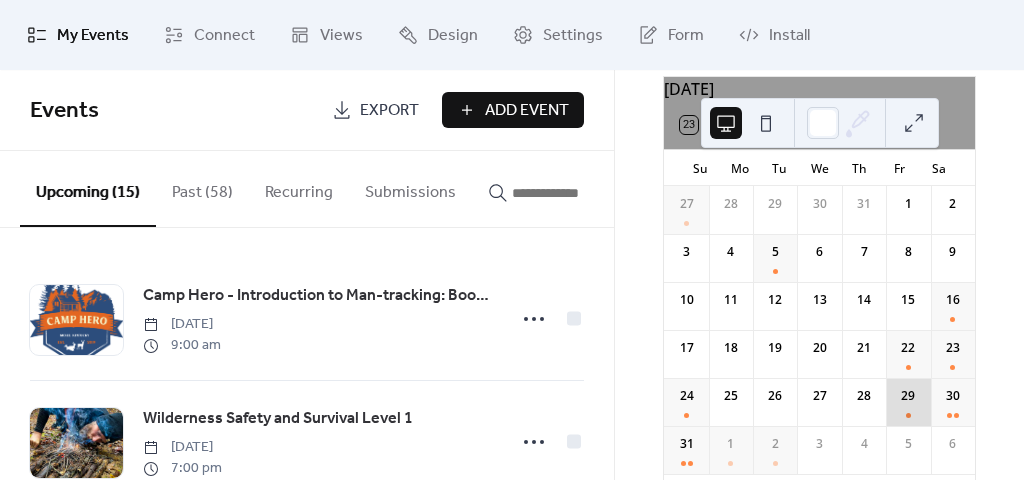 click on "29" at bounding box center (908, 402) 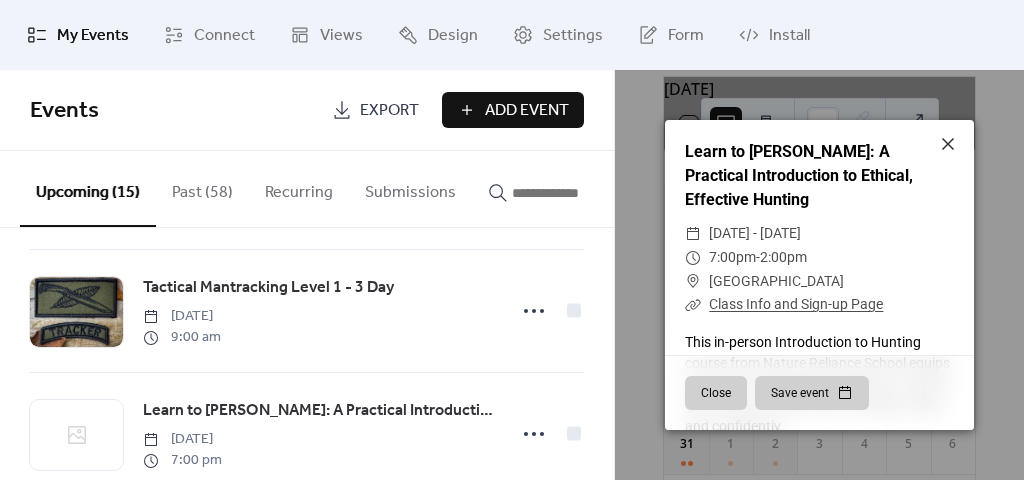 scroll, scrollTop: 600, scrollLeft: 0, axis: vertical 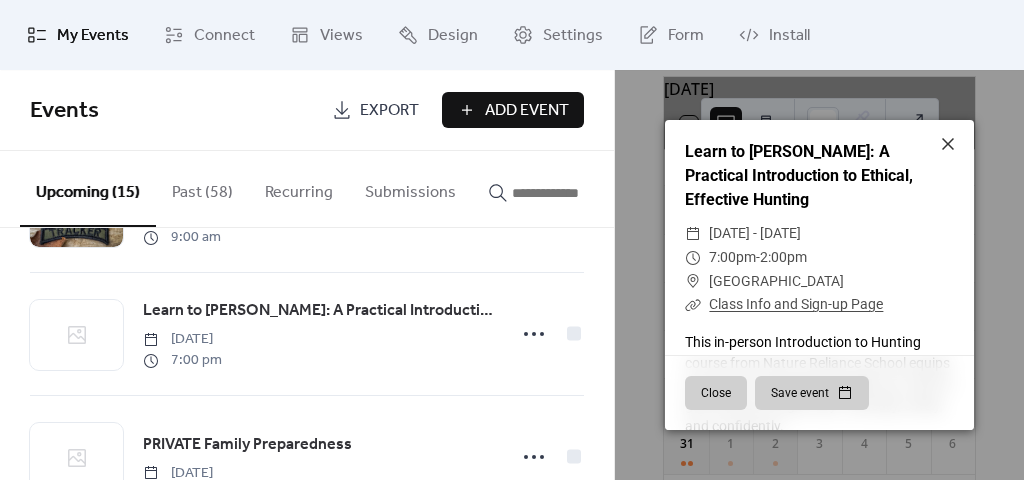 click on "Learn to [PERSON_NAME]: A Practical Introduction to Ethical, Effective Hunting" at bounding box center [318, 311] 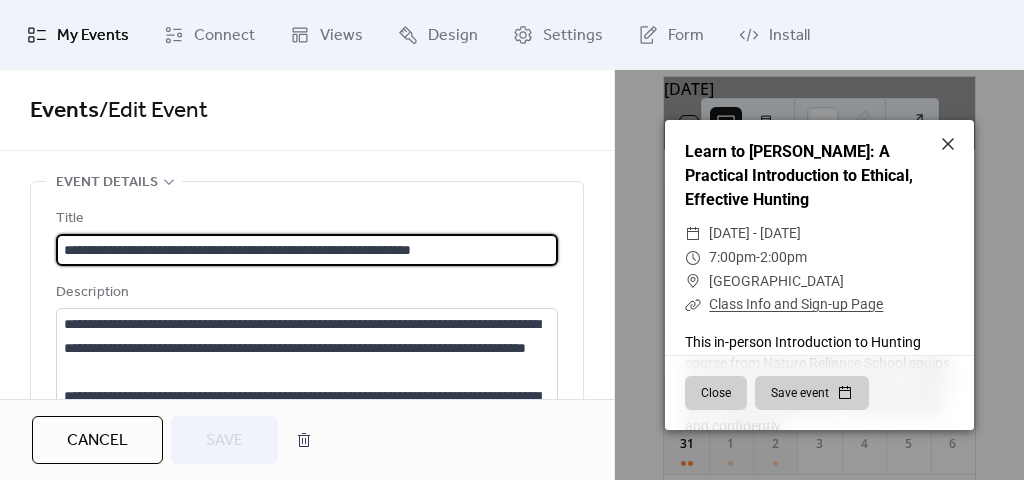 scroll, scrollTop: 1, scrollLeft: 0, axis: vertical 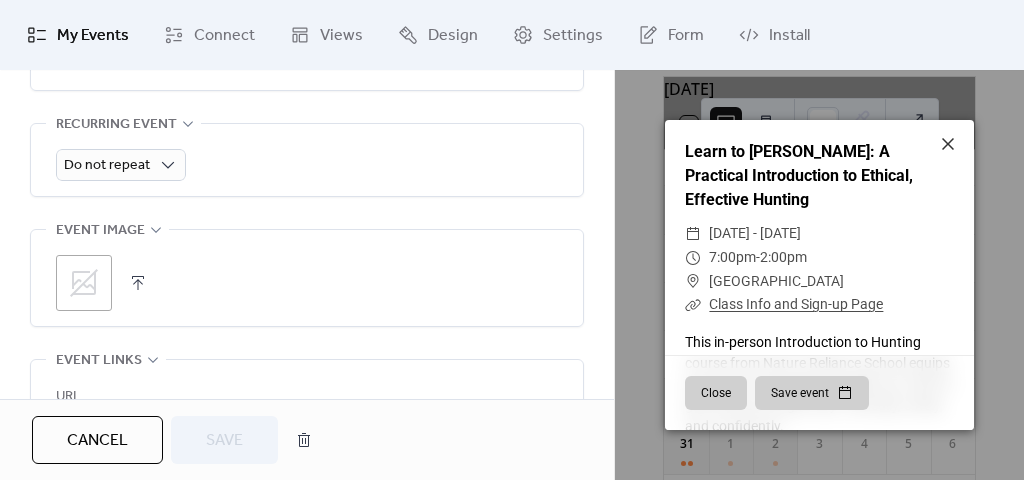 click 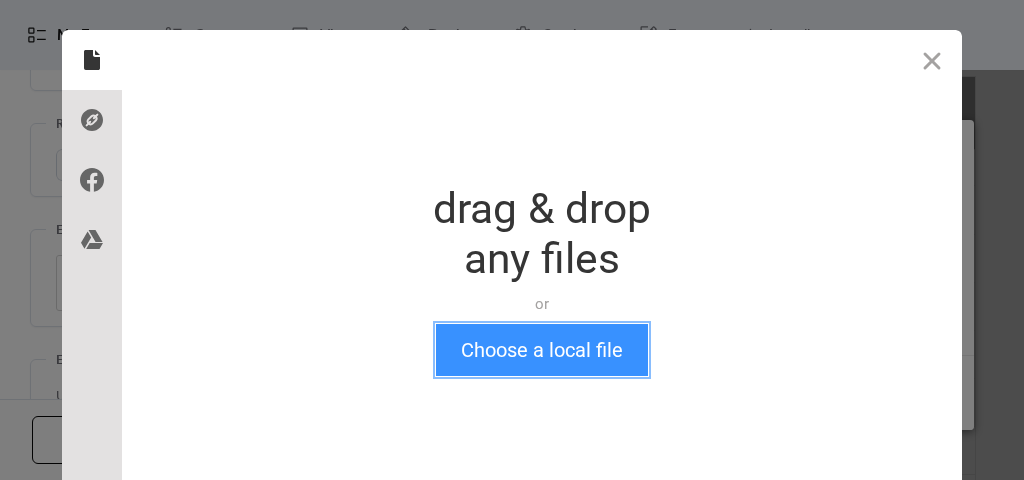 click on "Choose a local file" at bounding box center [542, 350] 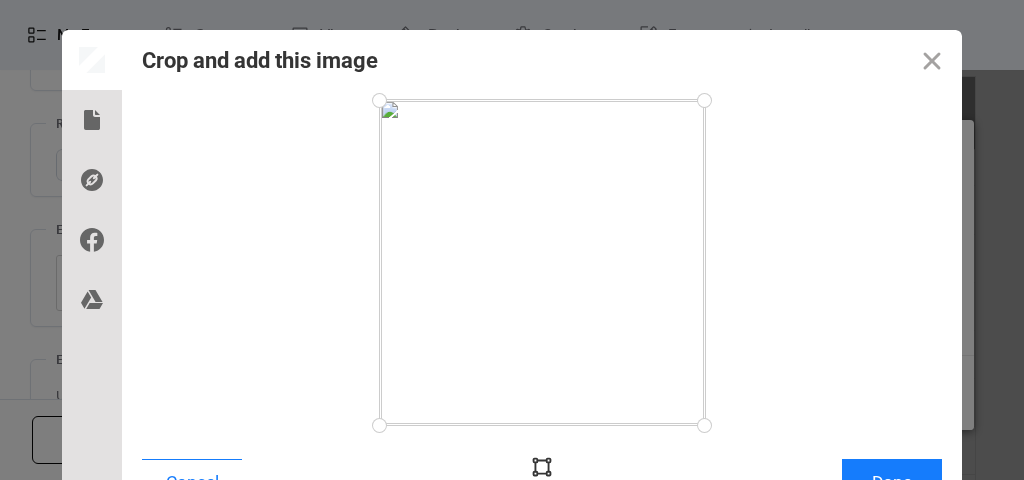 scroll, scrollTop: 25, scrollLeft: 0, axis: vertical 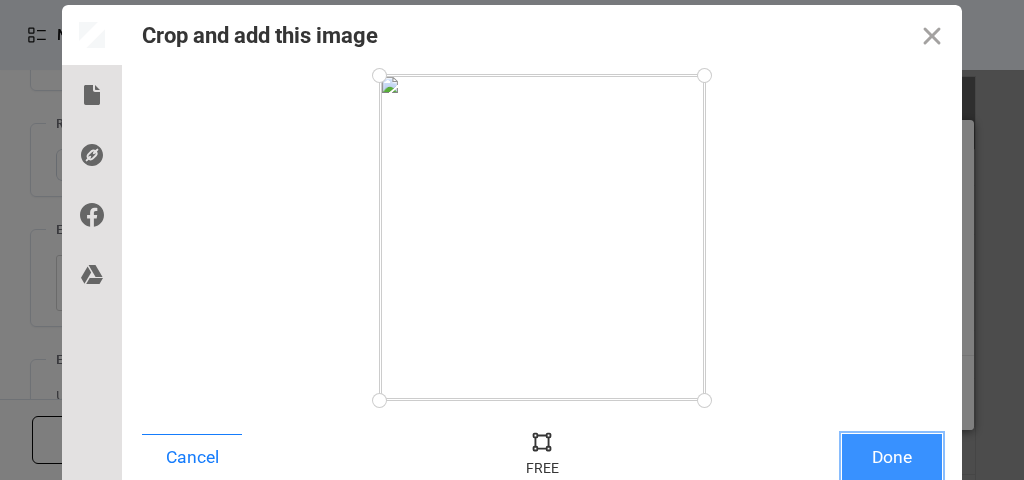 click on "Done" at bounding box center (892, 457) 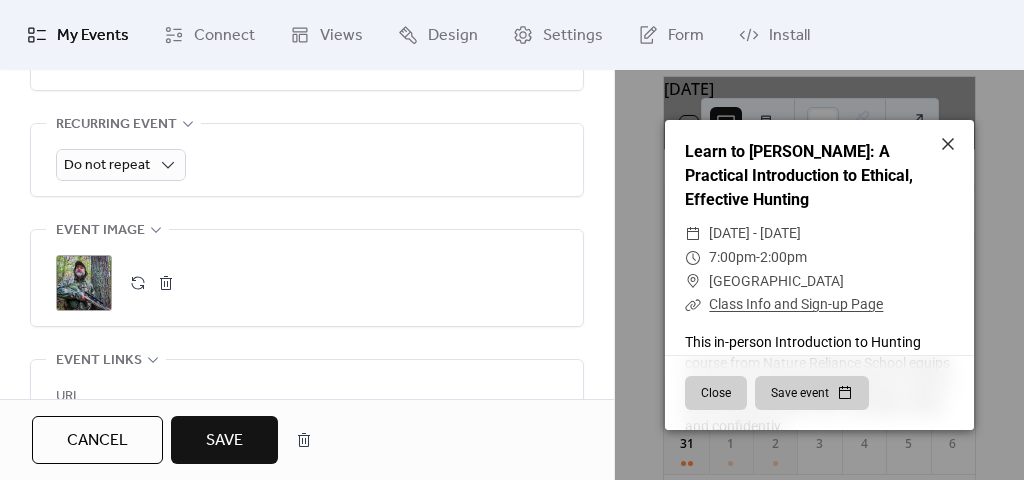 click on "Save" at bounding box center [224, 441] 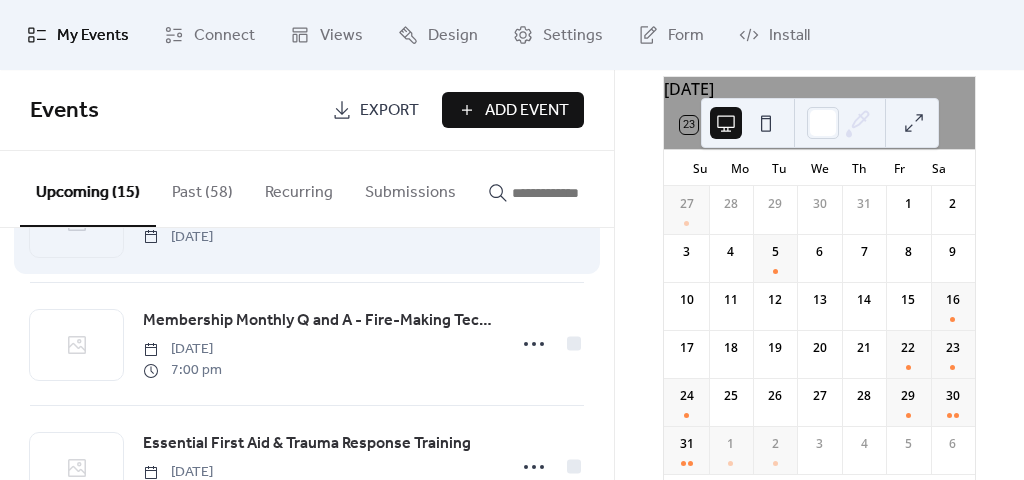 scroll, scrollTop: 700, scrollLeft: 0, axis: vertical 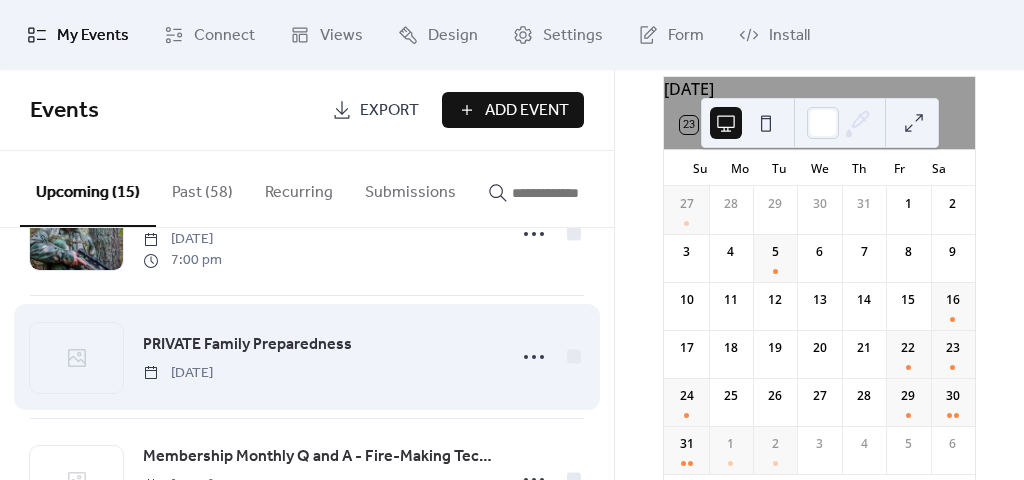 click on "PRIVATE Family Preparedness" at bounding box center (247, 345) 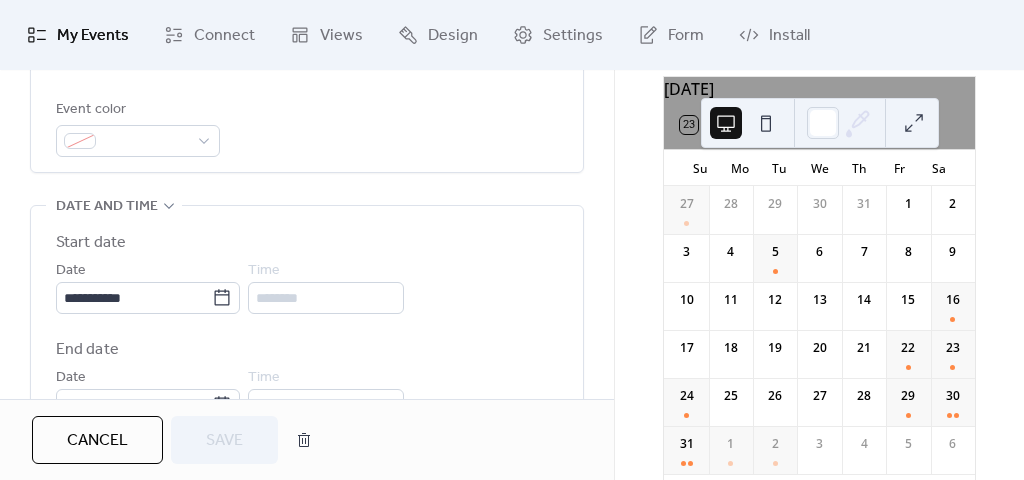 scroll, scrollTop: 600, scrollLeft: 0, axis: vertical 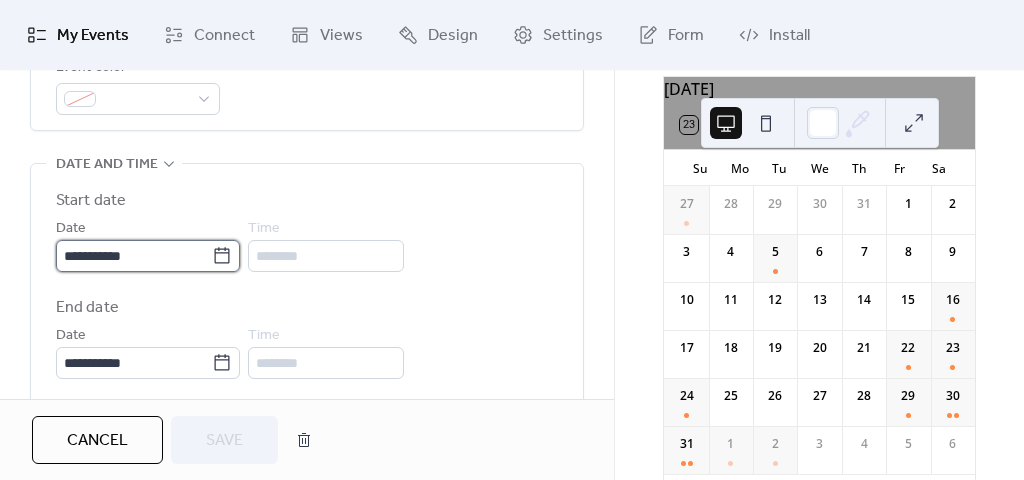 click on "**********" at bounding box center (134, 256) 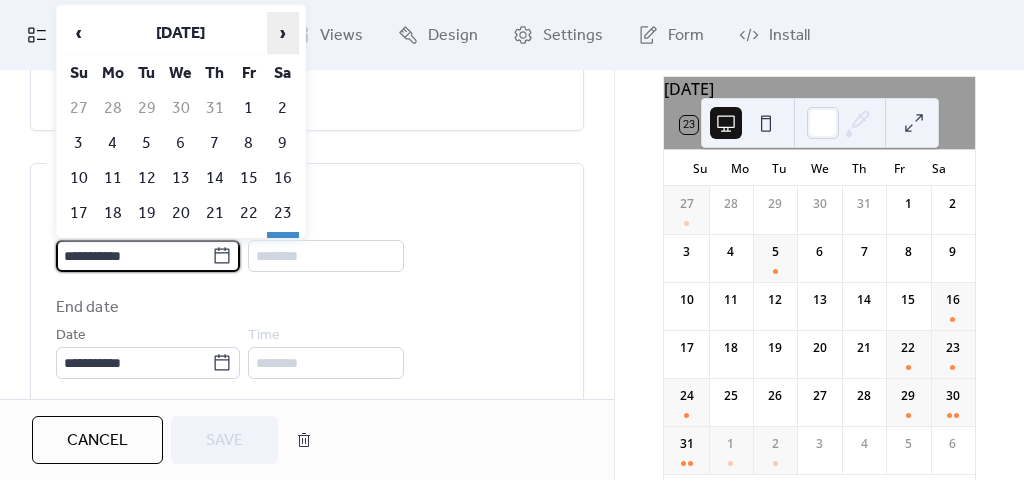 click on "›" at bounding box center [283, 33] 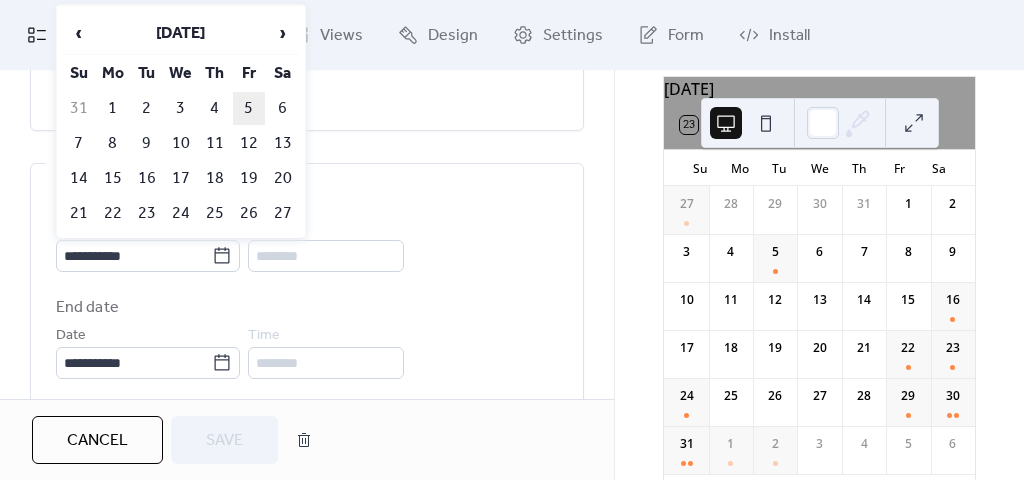click on "5" at bounding box center (249, 108) 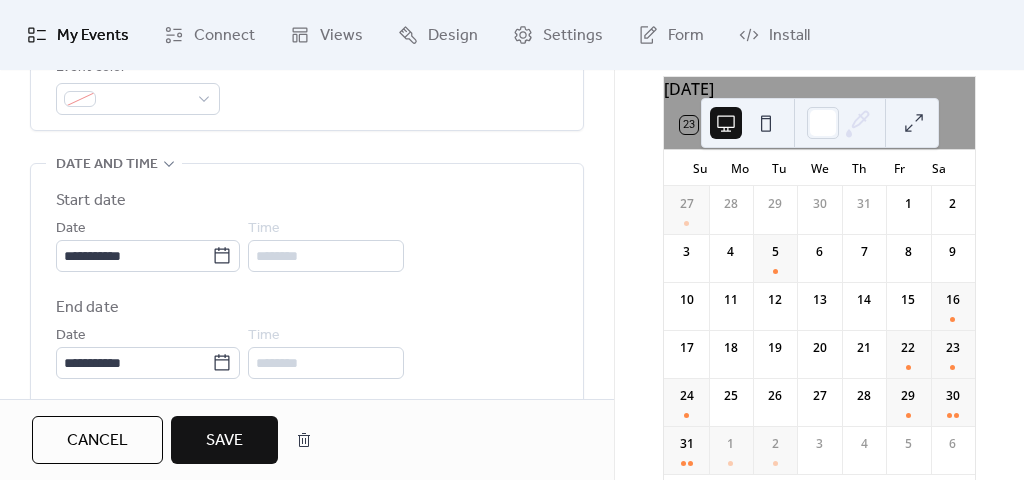 click on "Save" at bounding box center [224, 441] 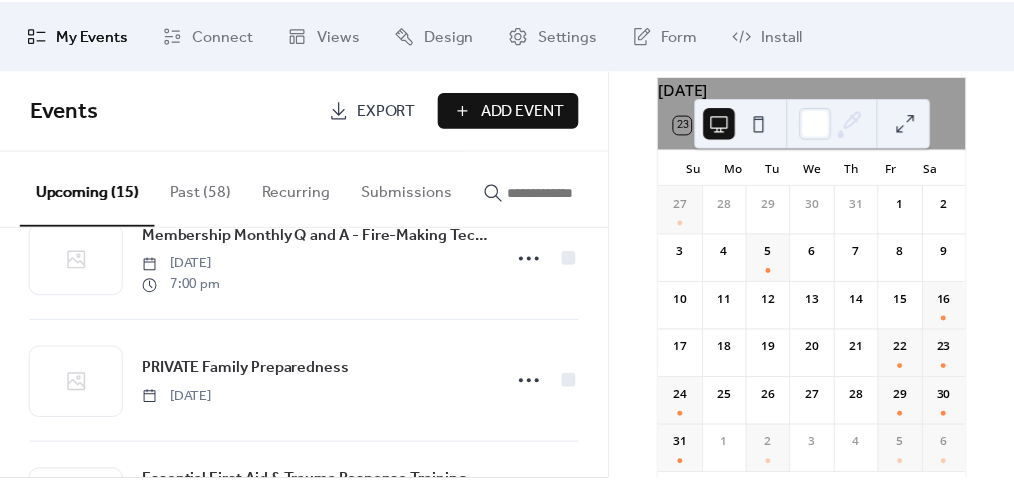 scroll, scrollTop: 800, scrollLeft: 0, axis: vertical 